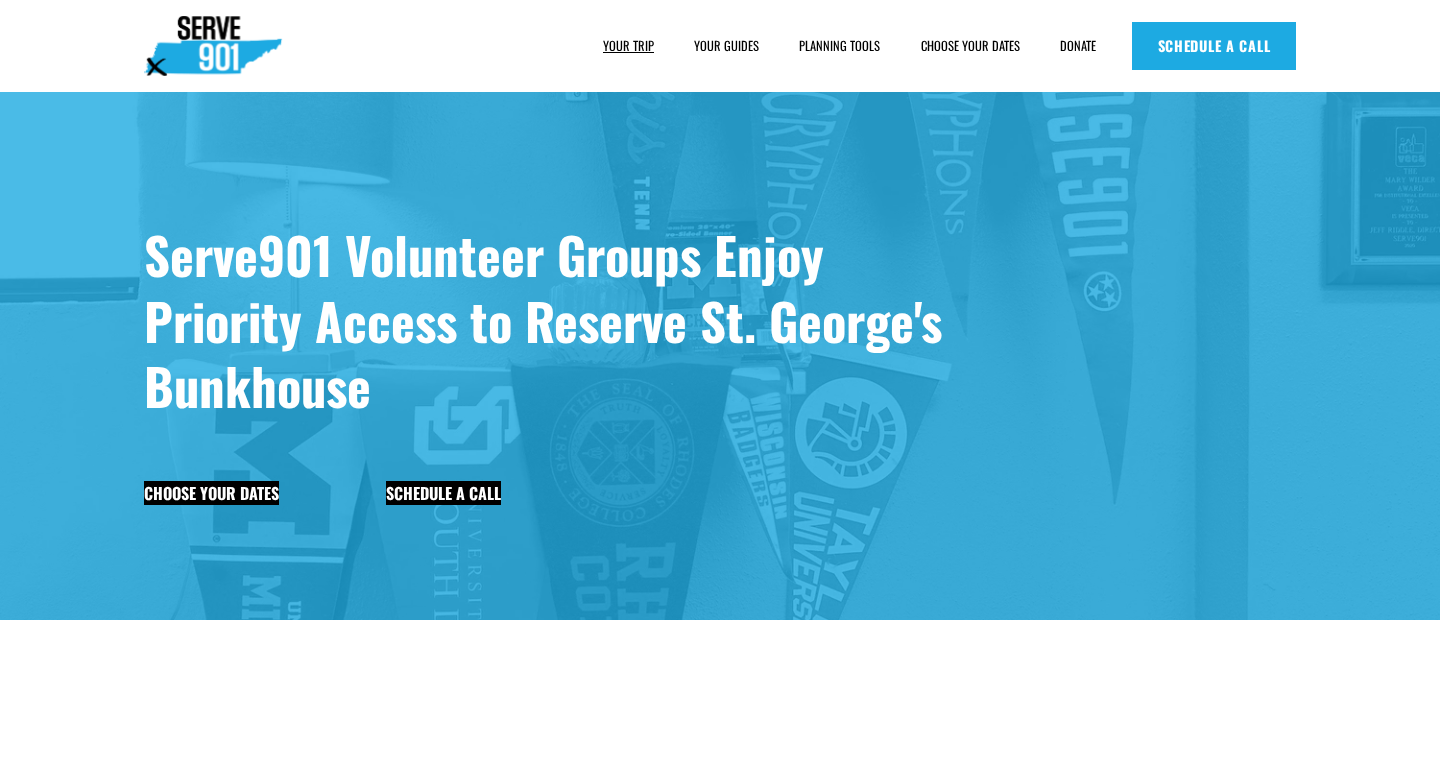 scroll, scrollTop: 0, scrollLeft: 0, axis: both 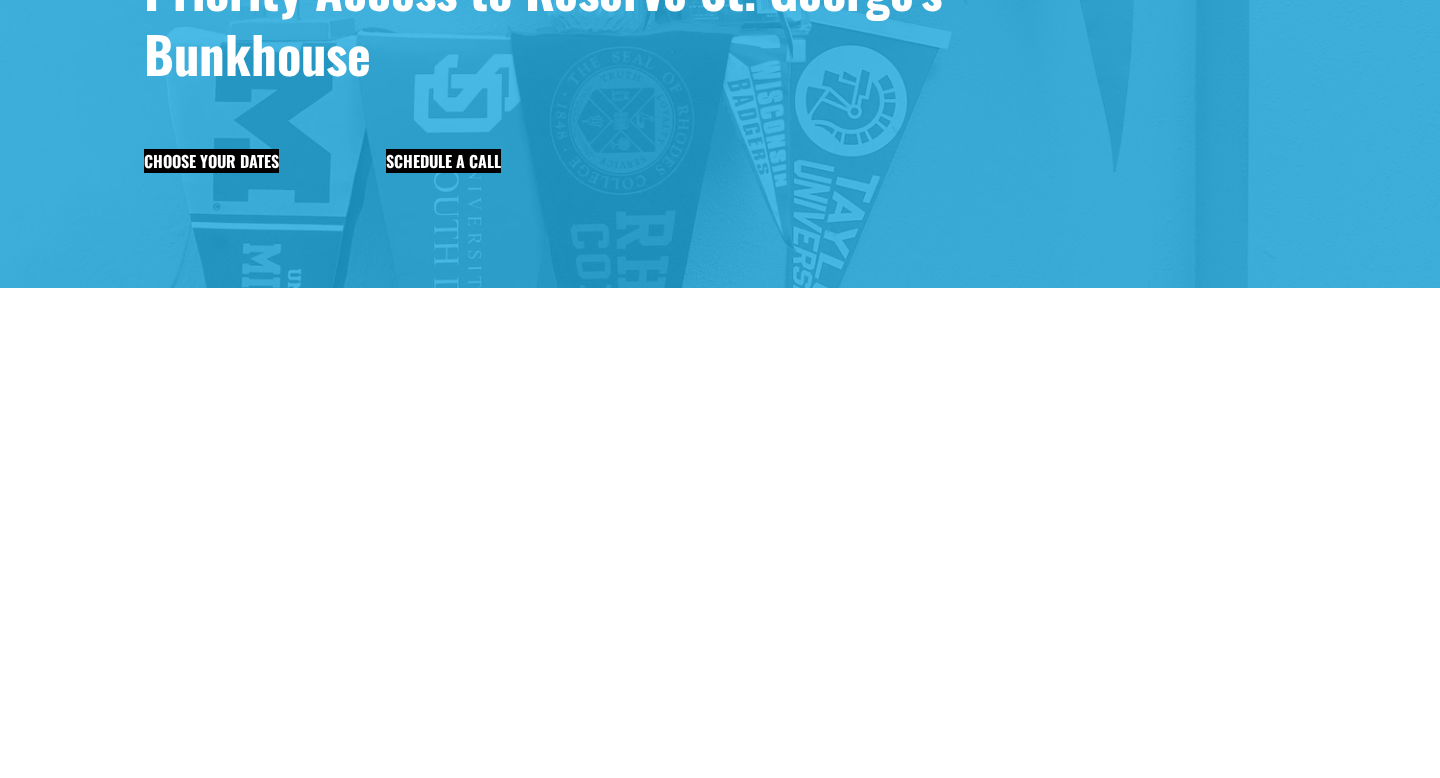 click on "Choose Your Dates" at bounding box center (211, 161) 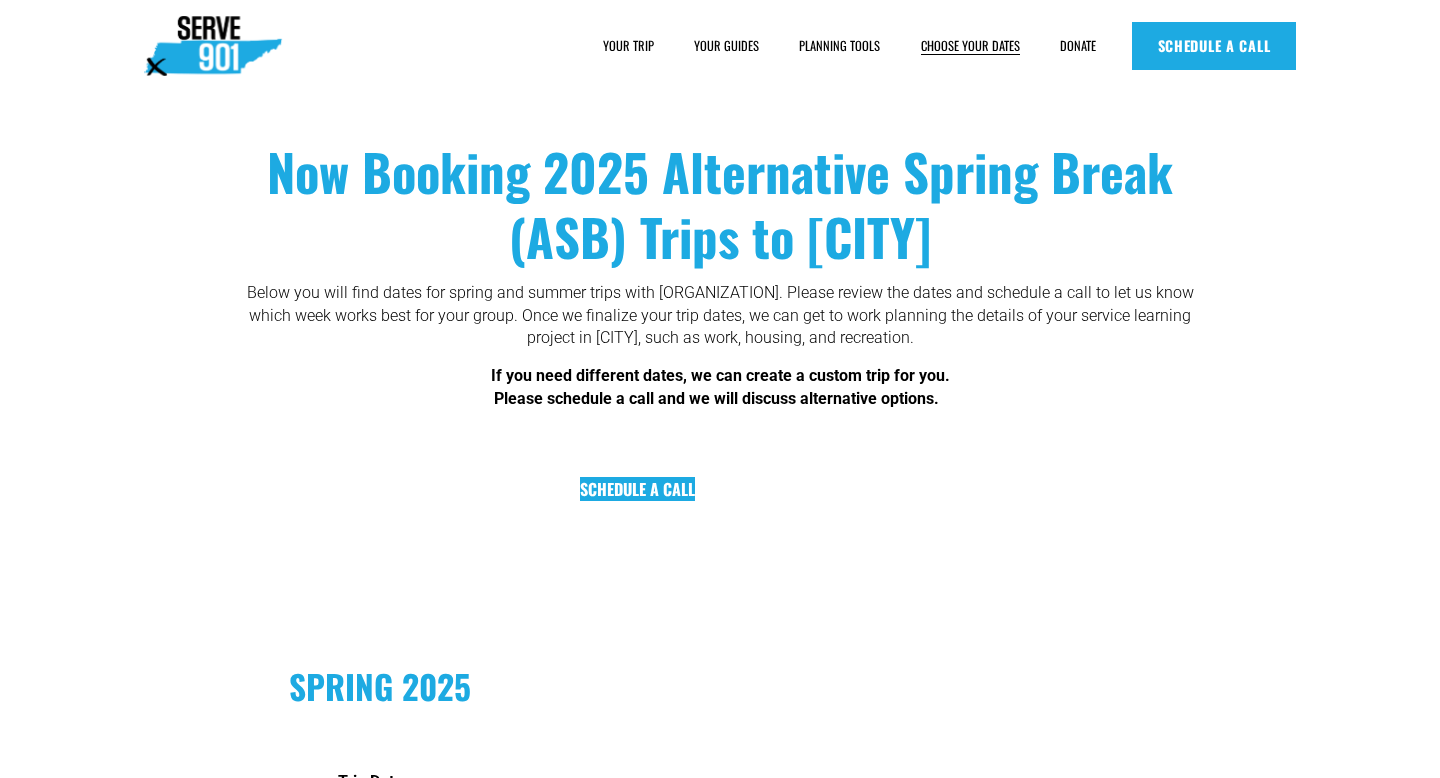 scroll, scrollTop: 0, scrollLeft: 0, axis: both 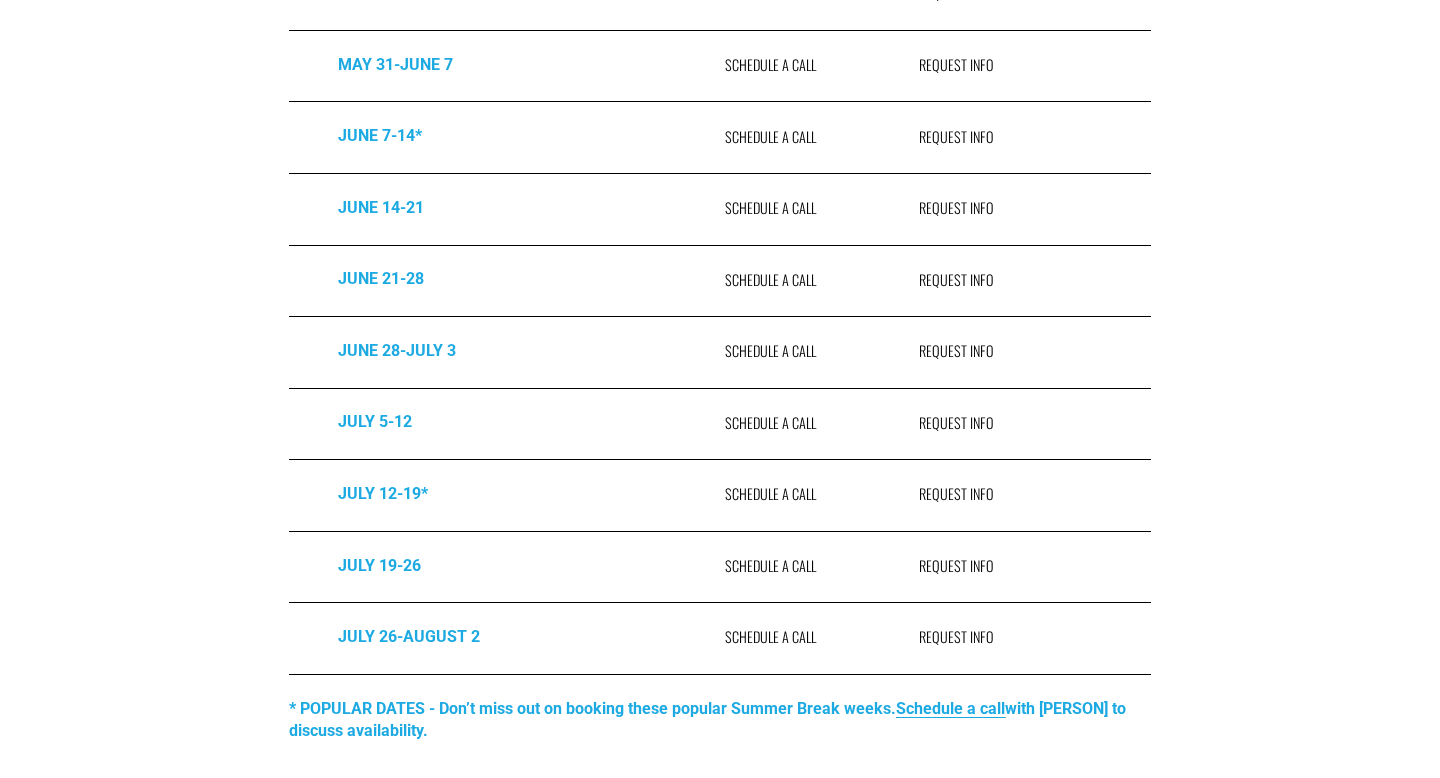 click on "Request Info" at bounding box center (956, 565) 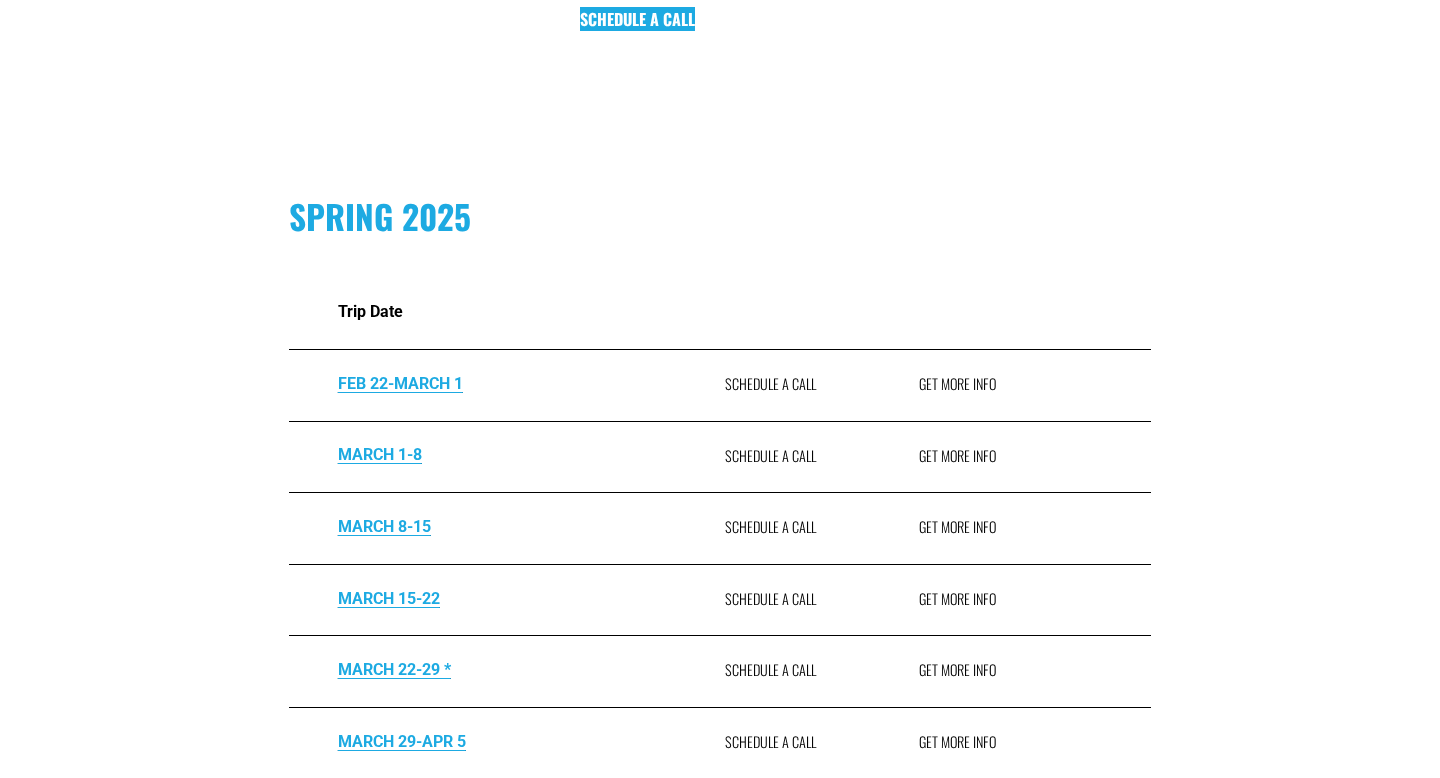 scroll, scrollTop: 0, scrollLeft: 0, axis: both 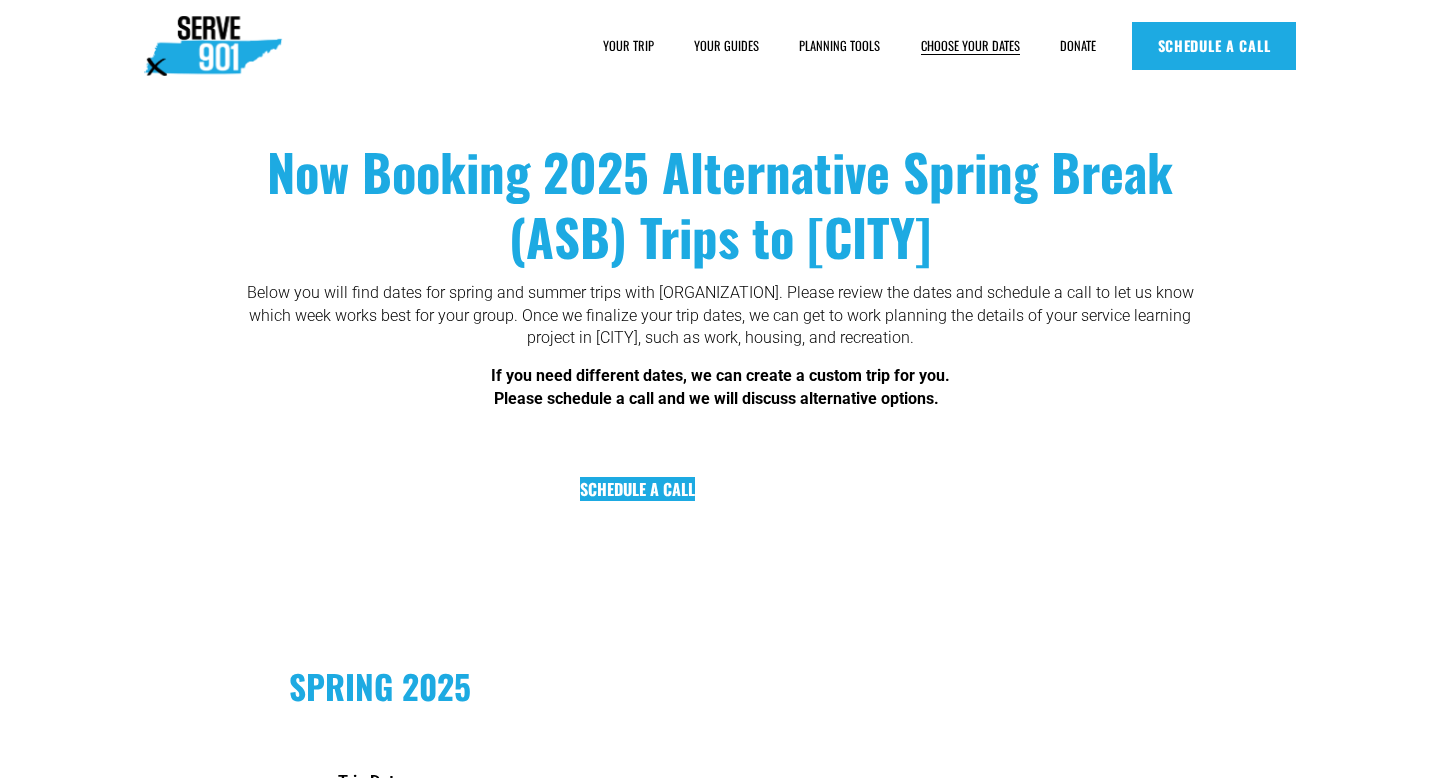 click on "HOUSING" at bounding box center [0, 0] 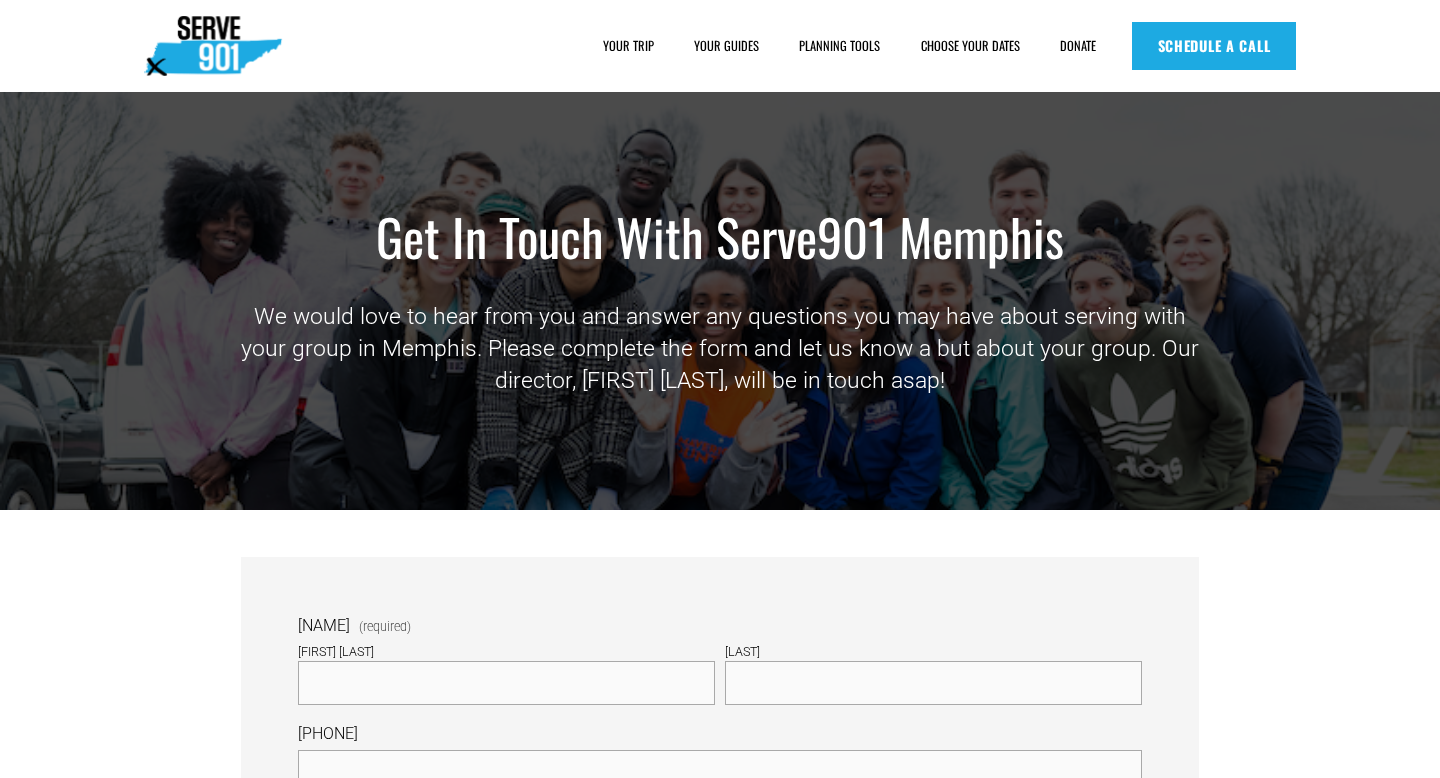 scroll, scrollTop: 0, scrollLeft: 0, axis: both 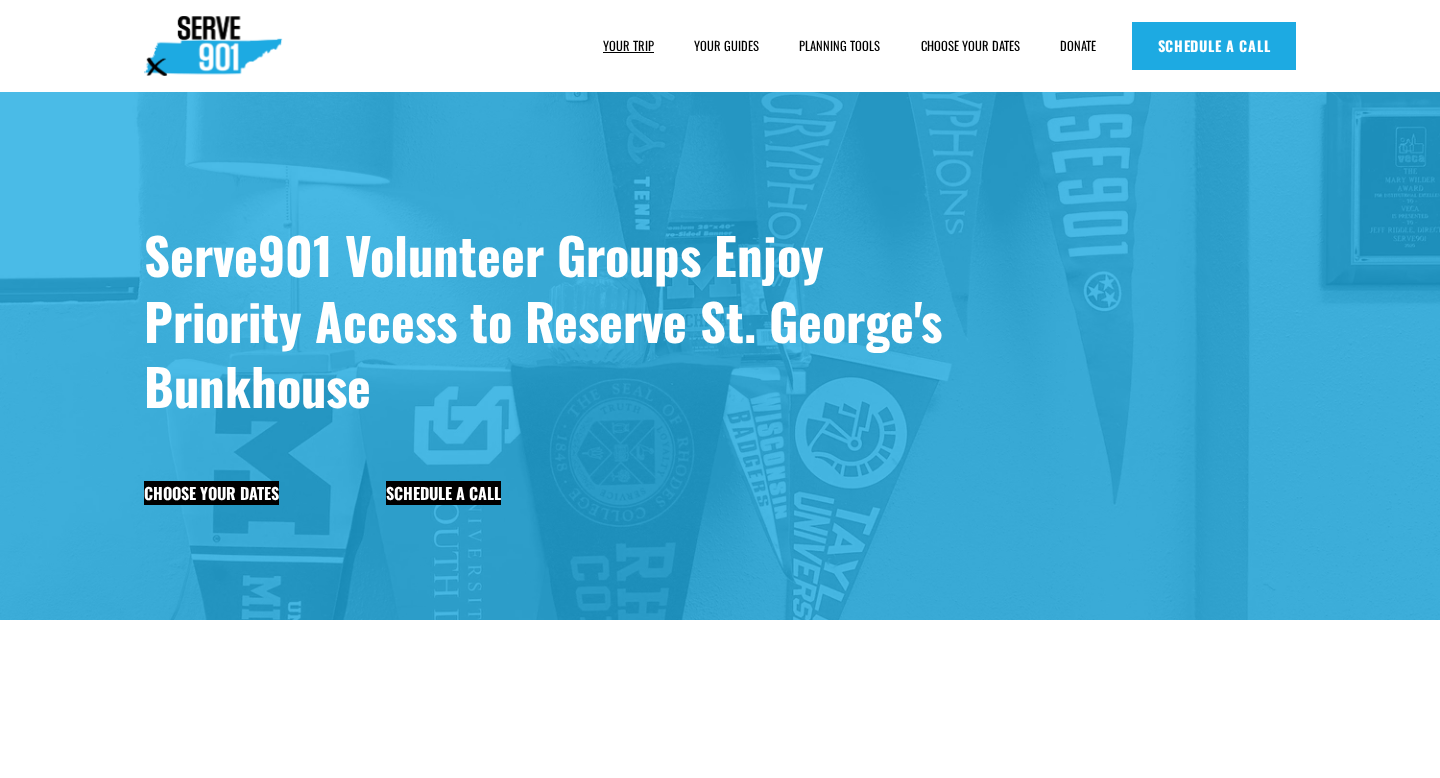 click at bounding box center (213, 46) 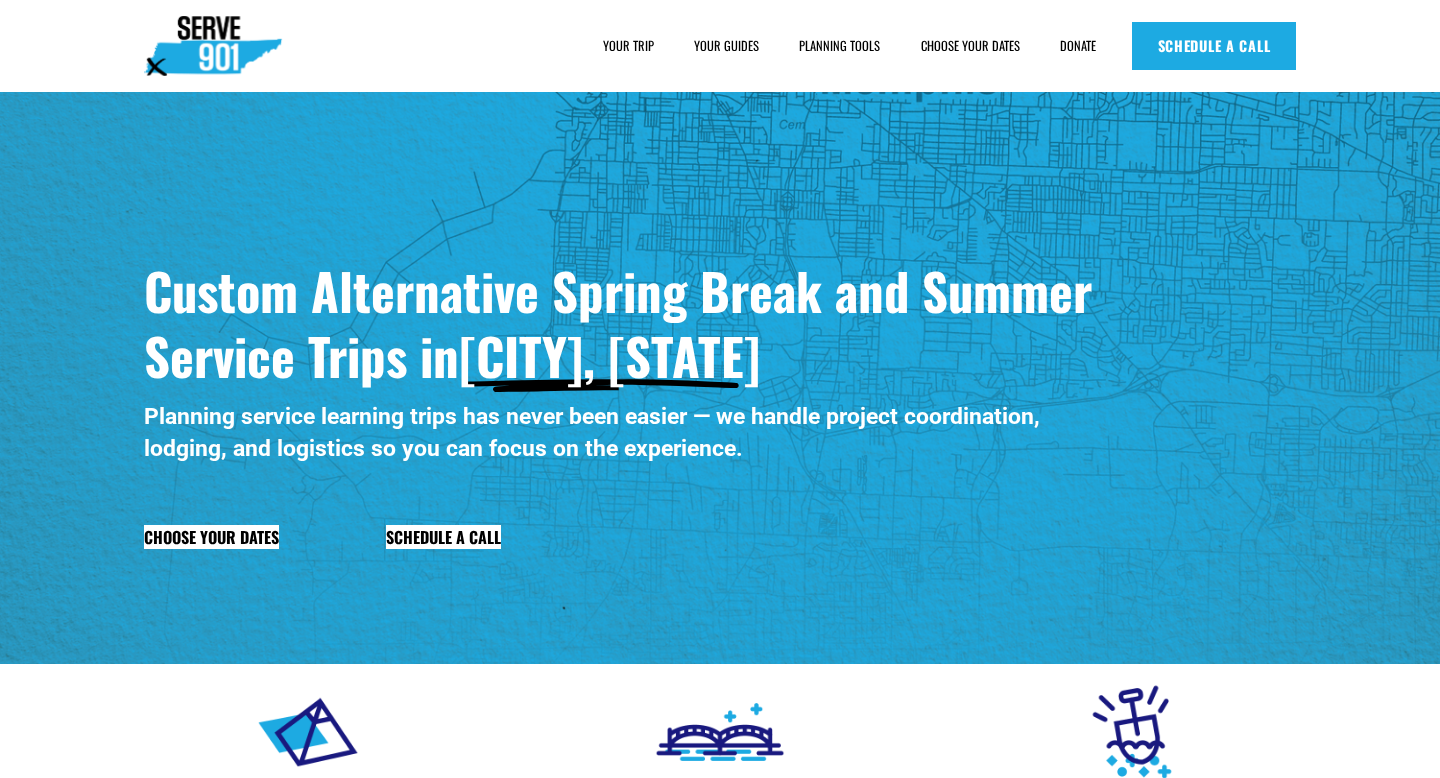 scroll, scrollTop: 0, scrollLeft: 0, axis: both 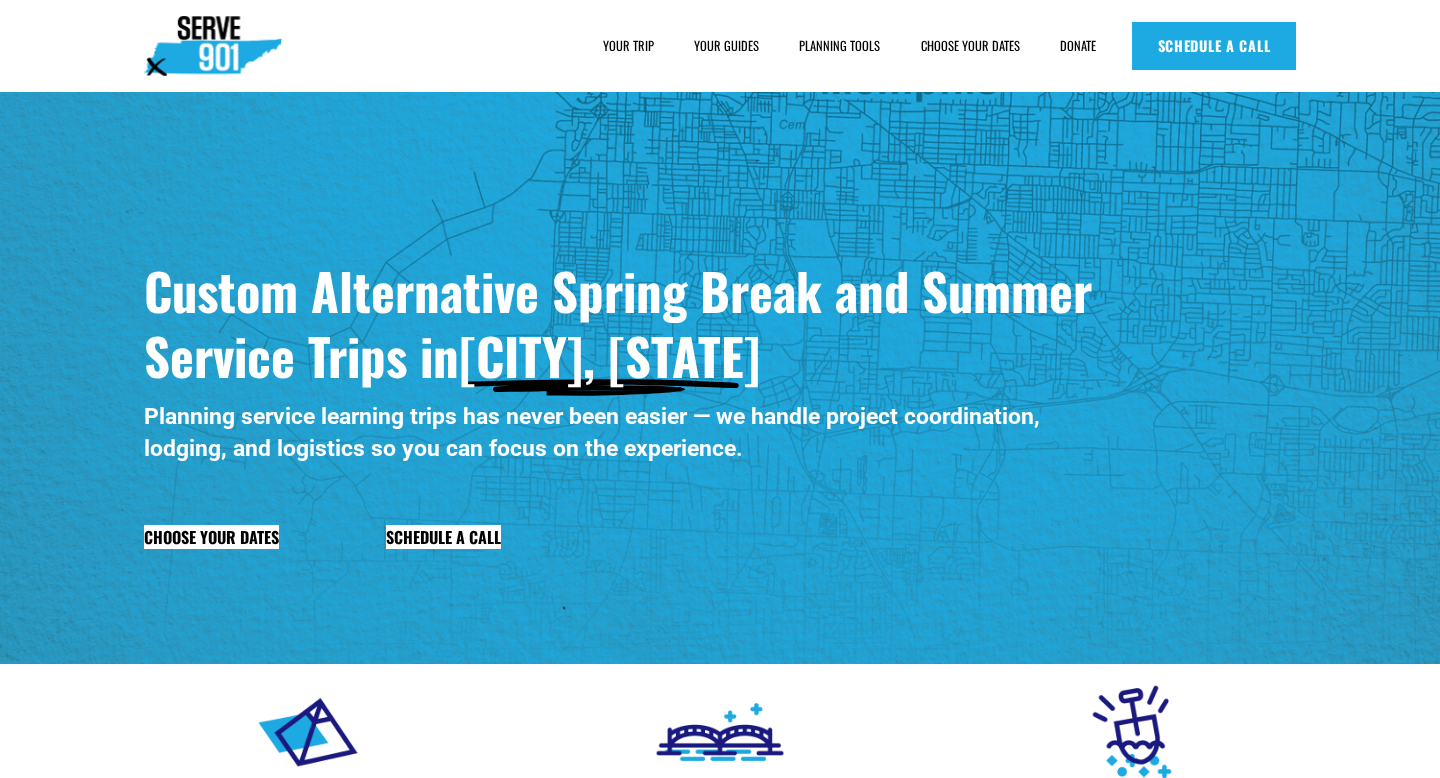 click on "PLANNING TOOLS" at bounding box center (839, 46) 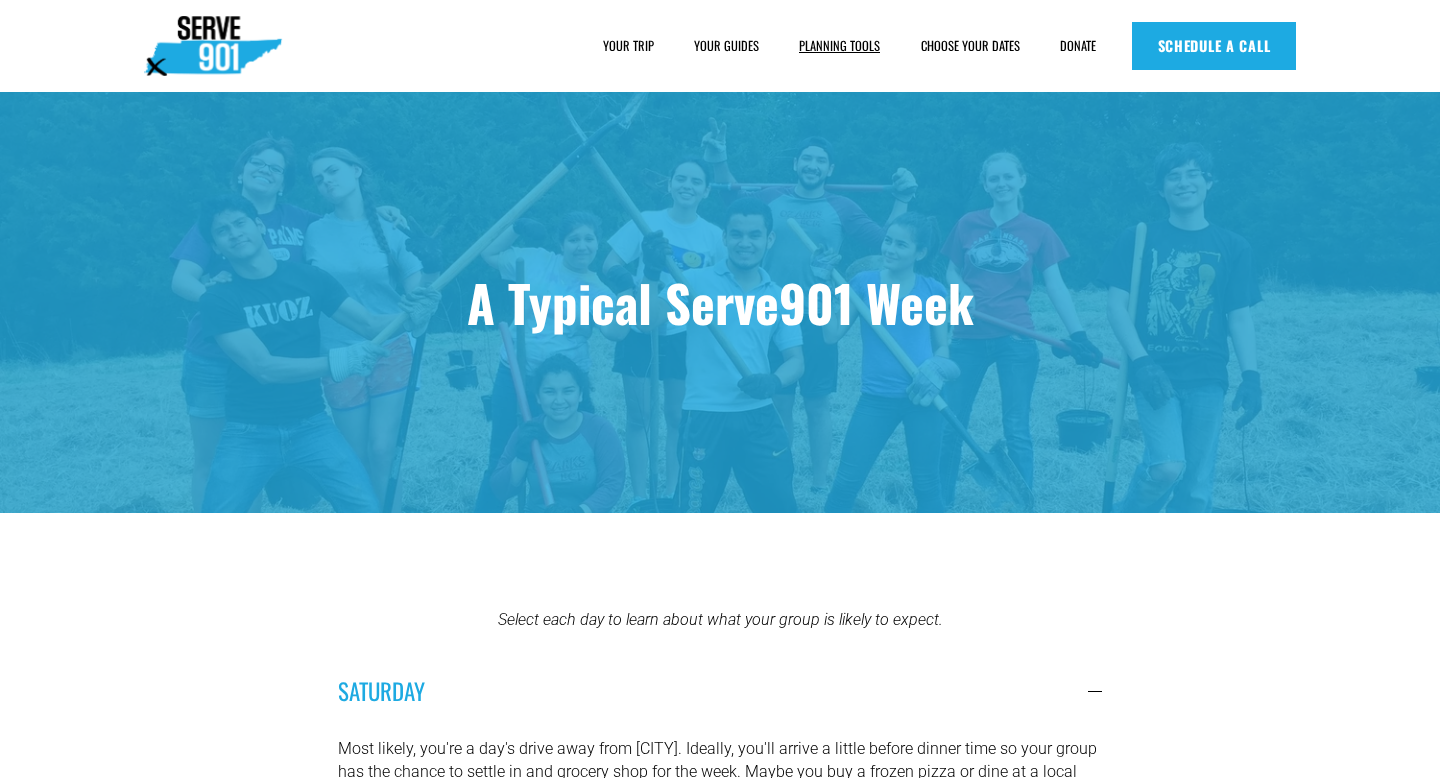 scroll, scrollTop: 0, scrollLeft: 0, axis: both 